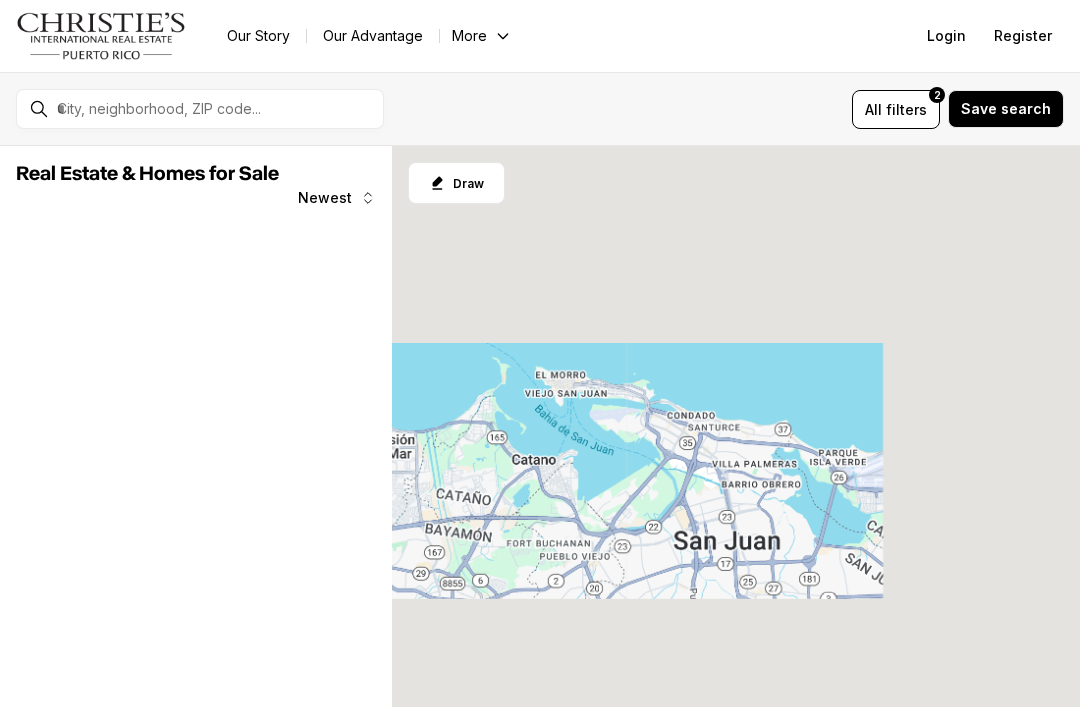 scroll, scrollTop: 0, scrollLeft: 0, axis: both 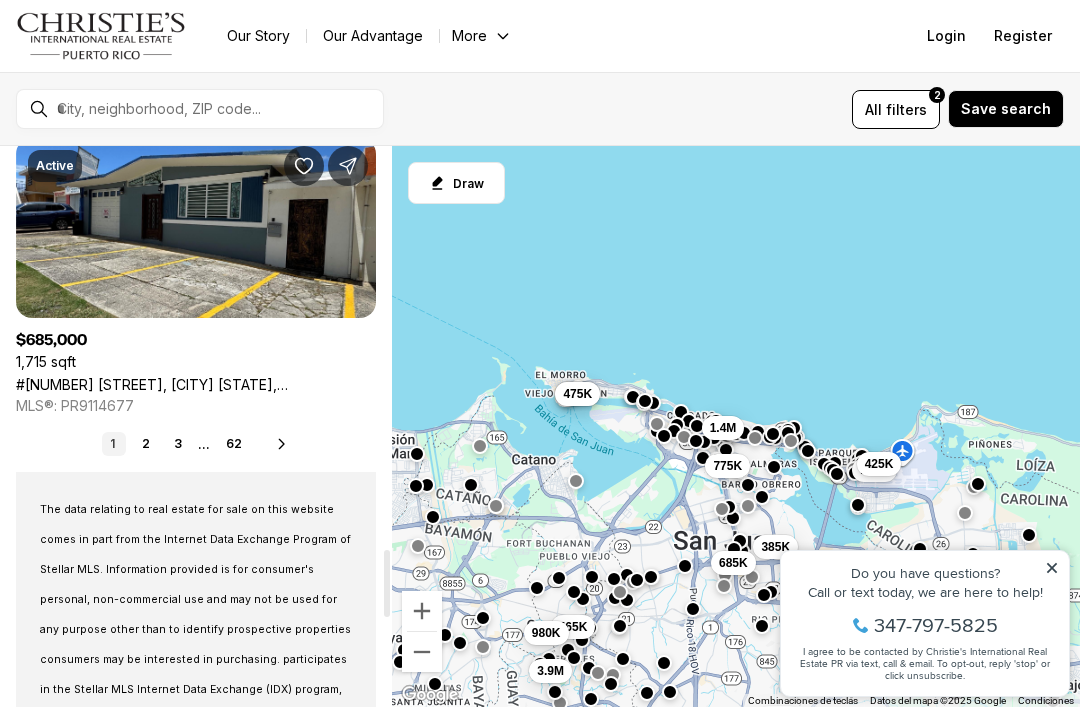 click on "2" at bounding box center (146, 444) 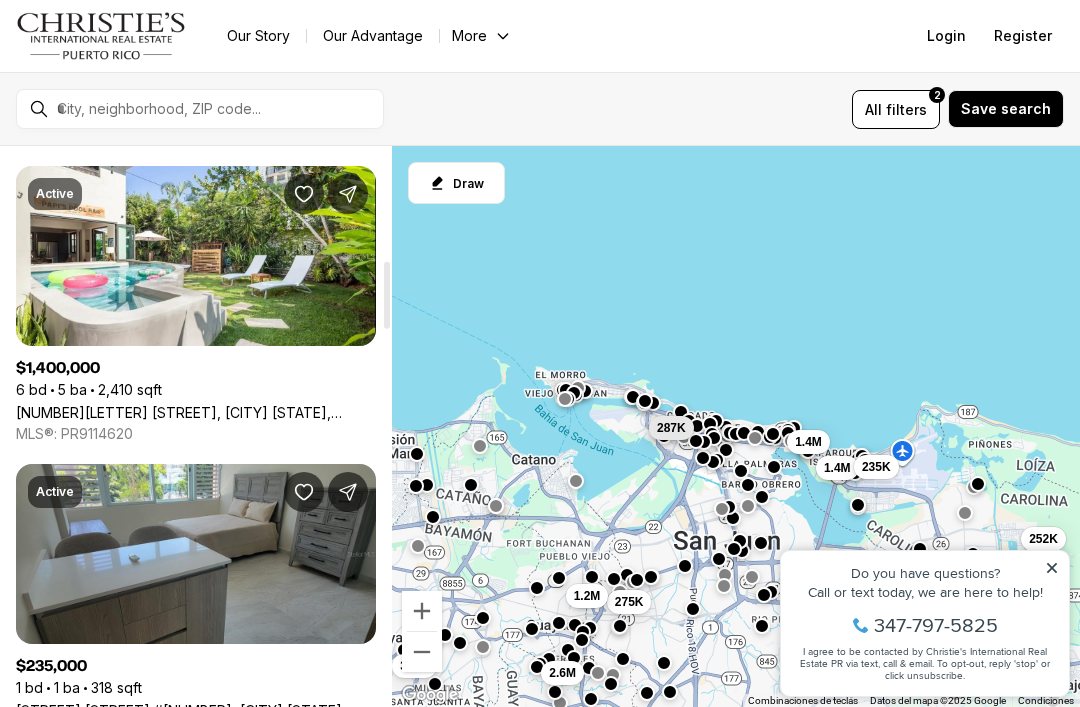 scroll, scrollTop: 953, scrollLeft: 0, axis: vertical 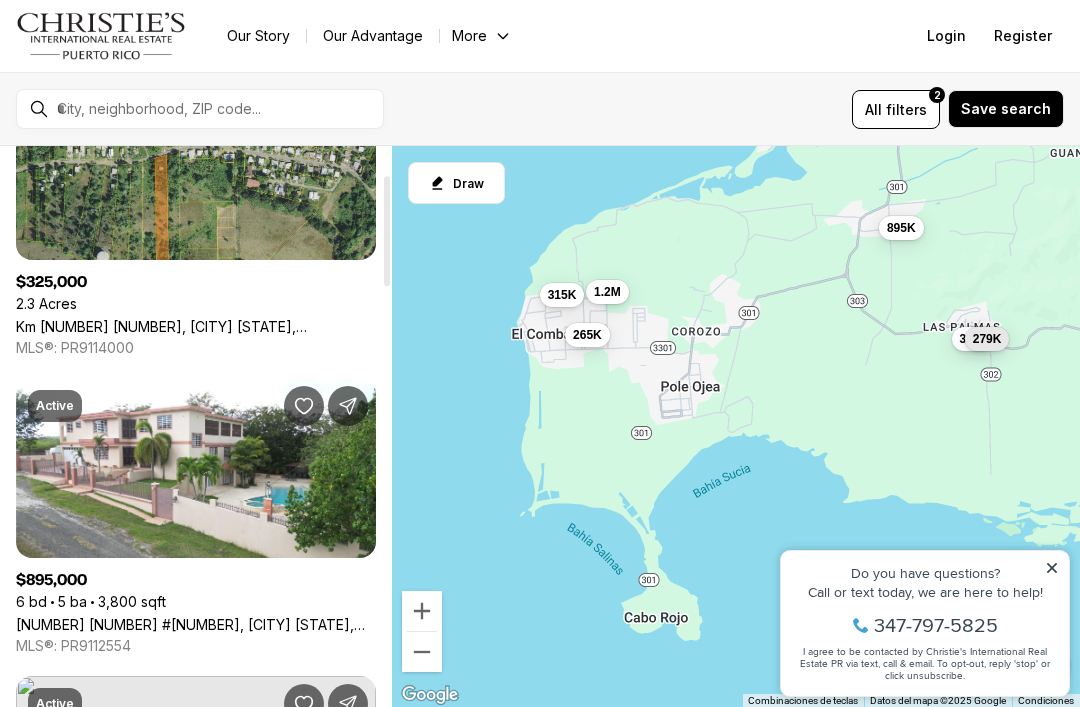 click on "[NUMBER] KM [NUMBER] #[NUMBER], CABO ROJO [STATE], [POSTAL_CODE]" at bounding box center (196, 624) 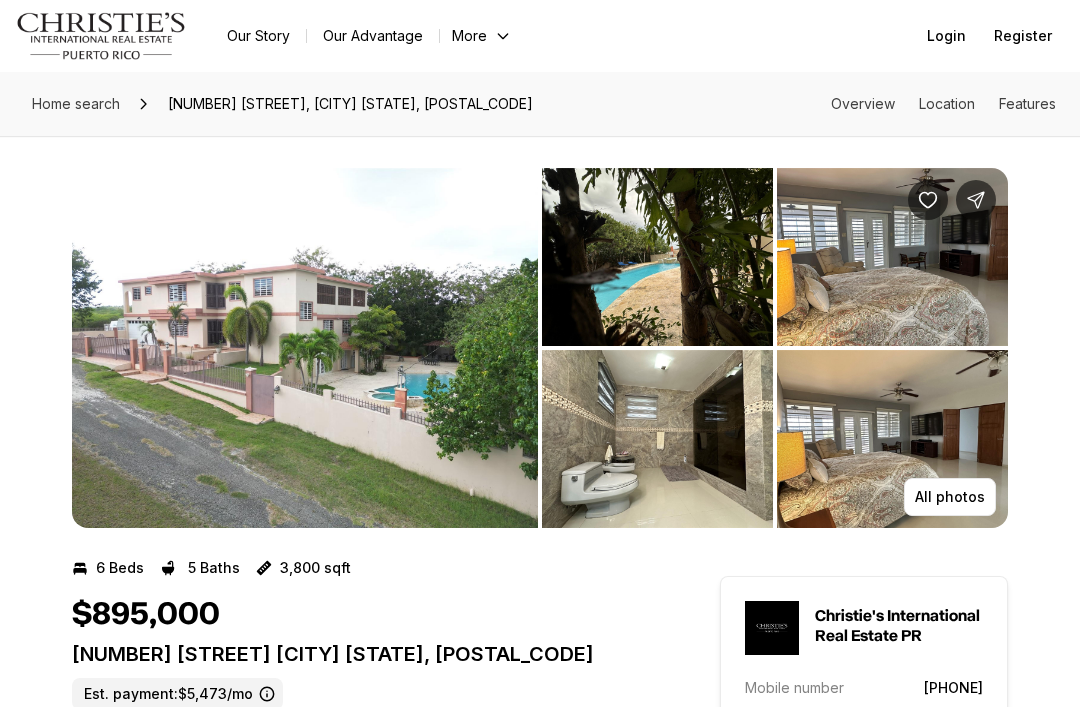 scroll, scrollTop: 0, scrollLeft: 0, axis: both 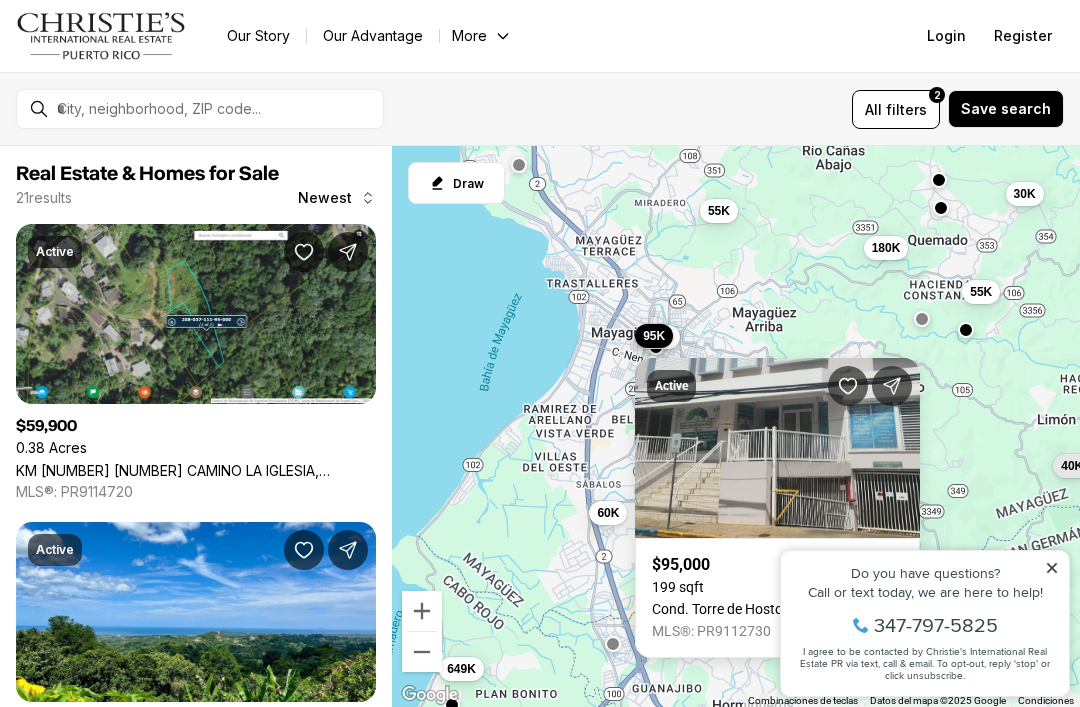 click on "95K" at bounding box center (654, 336) 